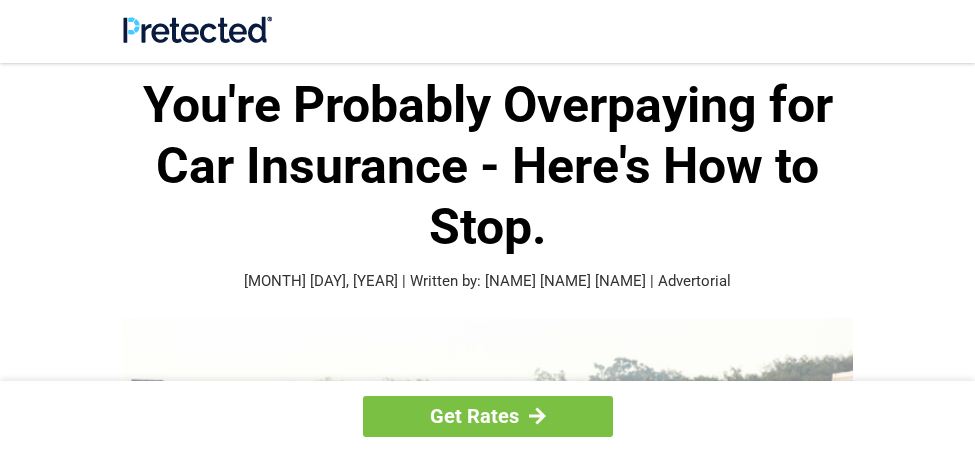 scroll, scrollTop: 0, scrollLeft: 0, axis: both 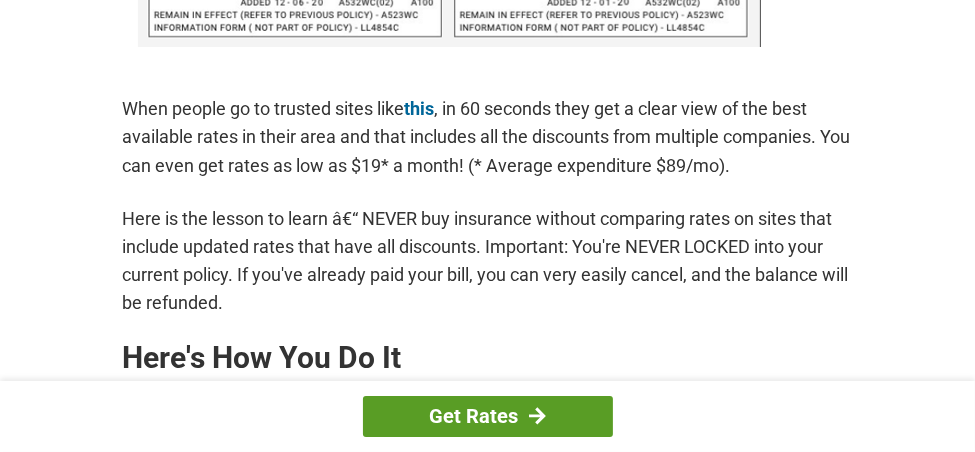 click on "Get Rates" at bounding box center (488, 416) 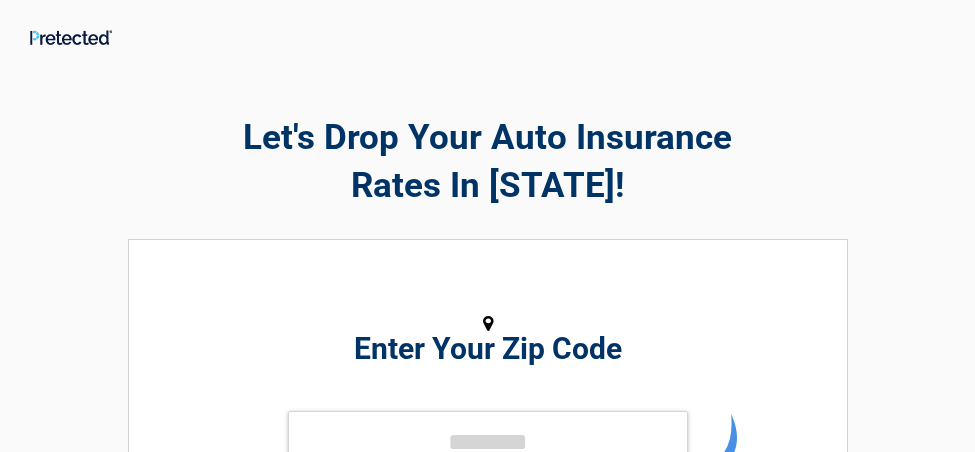 scroll, scrollTop: 0, scrollLeft: 0, axis: both 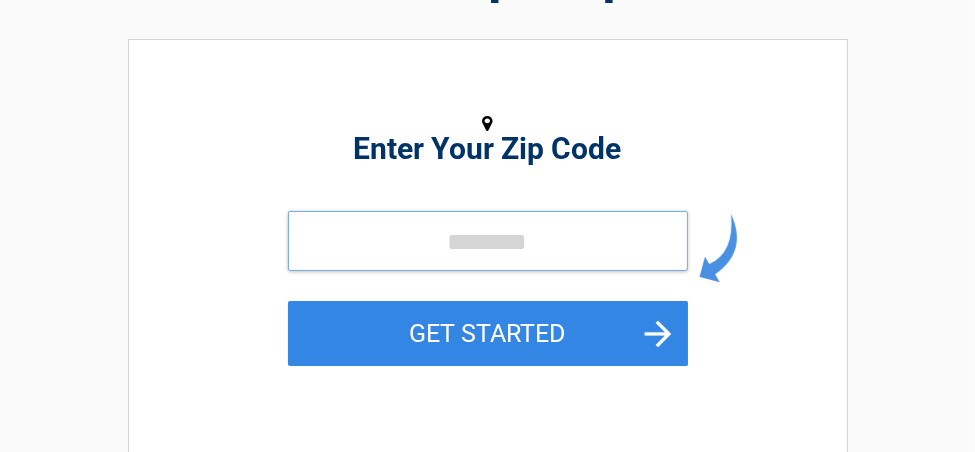 click at bounding box center (488, 241) 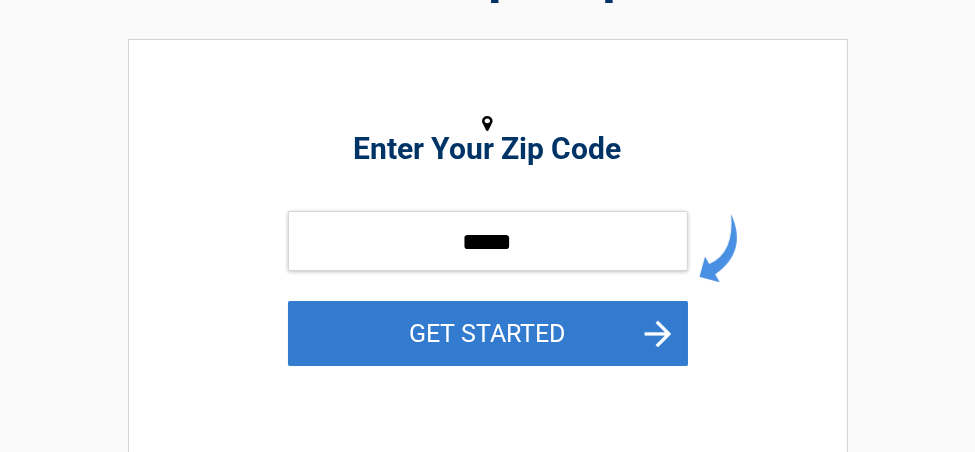click on "GET STARTED" at bounding box center (488, 333) 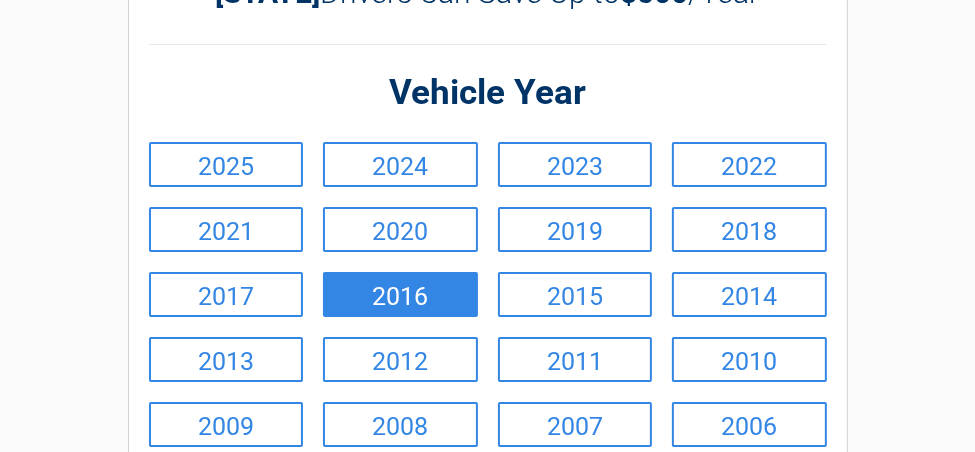 scroll, scrollTop: 200, scrollLeft: 0, axis: vertical 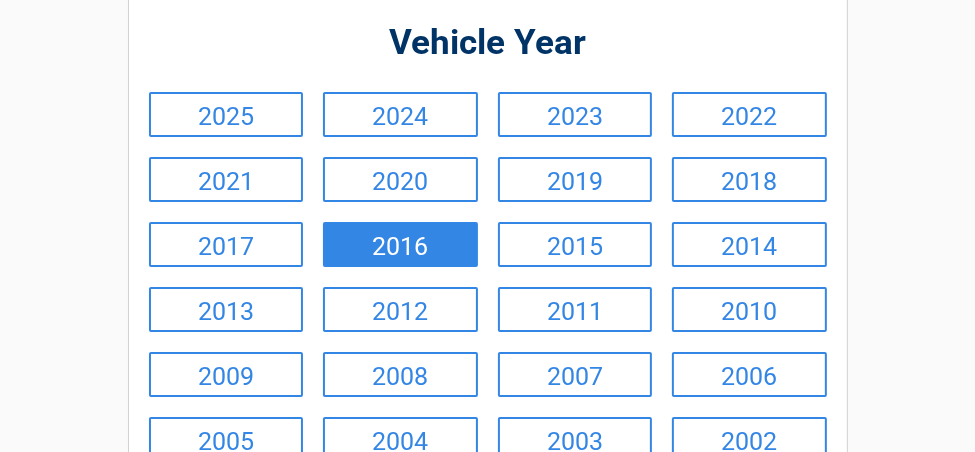 click on "2016" at bounding box center (400, 244) 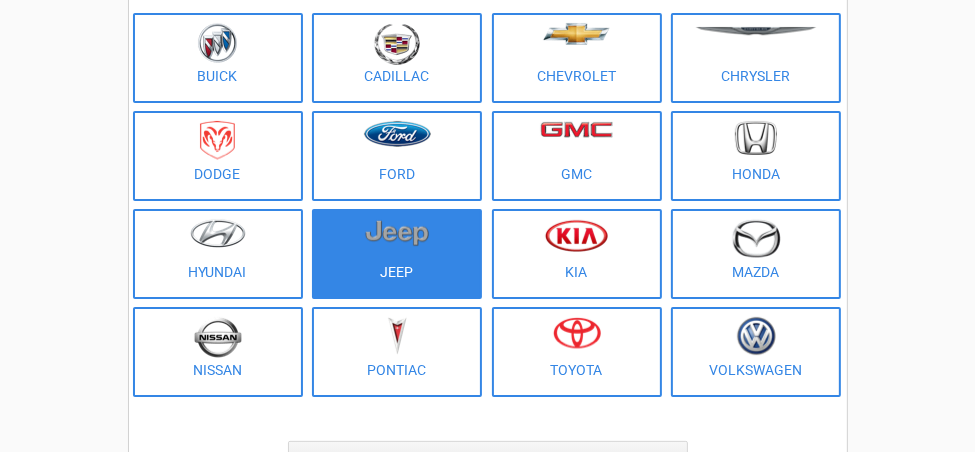 scroll, scrollTop: 200, scrollLeft: 0, axis: vertical 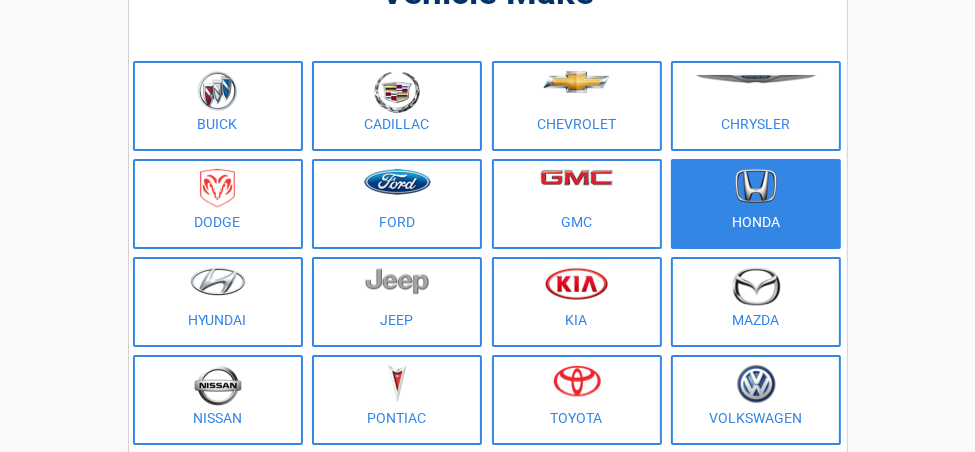 click at bounding box center (756, 186) 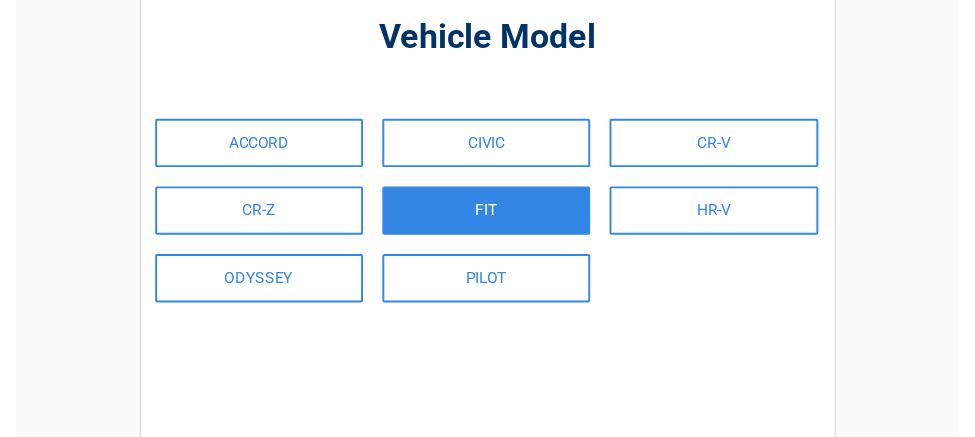 scroll, scrollTop: 200, scrollLeft: 0, axis: vertical 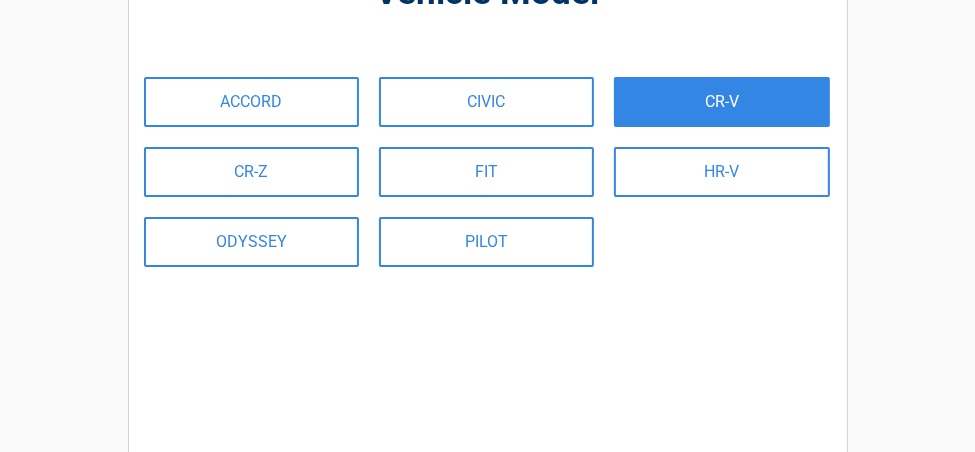 click on "CR-V" at bounding box center (721, 102) 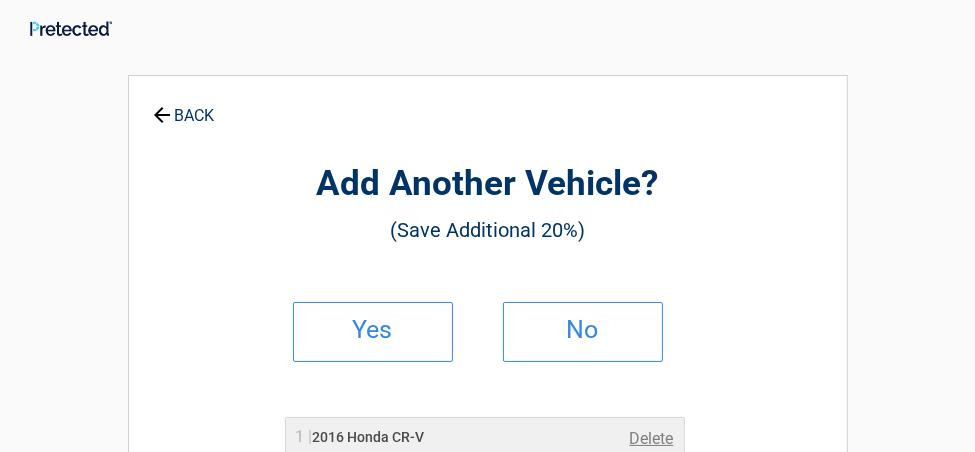 scroll, scrollTop: 0, scrollLeft: 0, axis: both 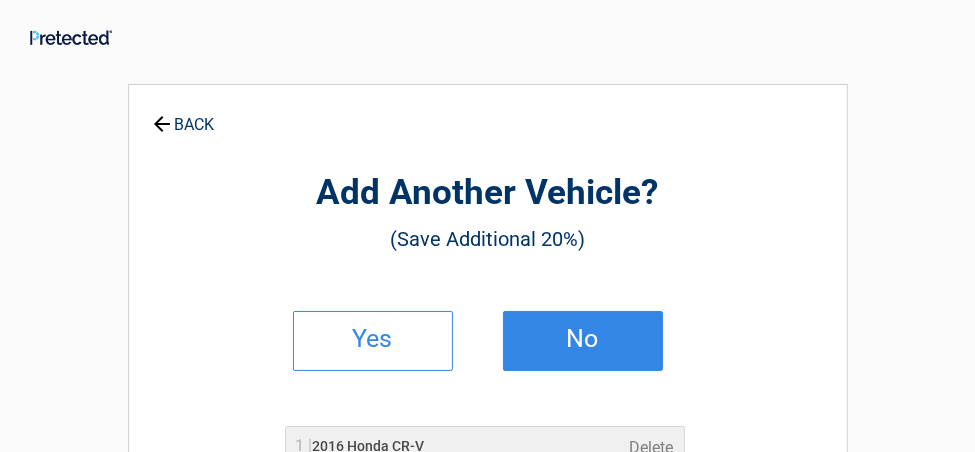 click on "No" at bounding box center (583, 341) 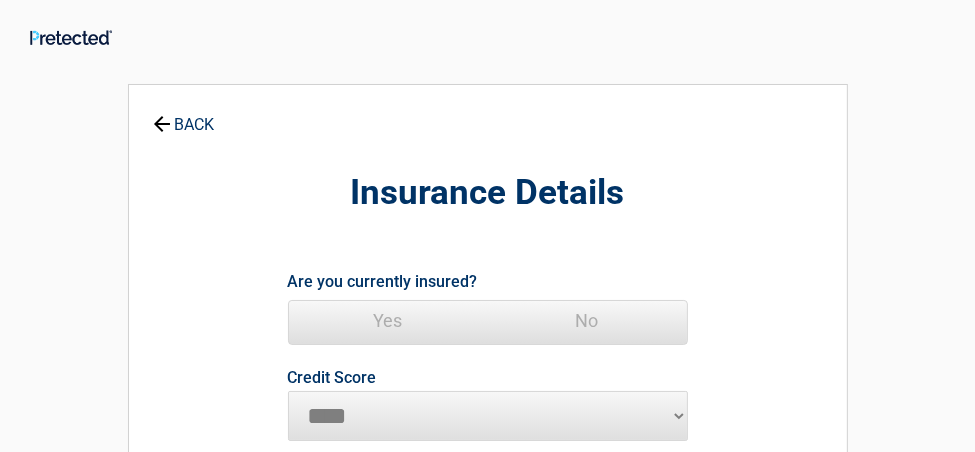 click on "Yes" at bounding box center [388, 321] 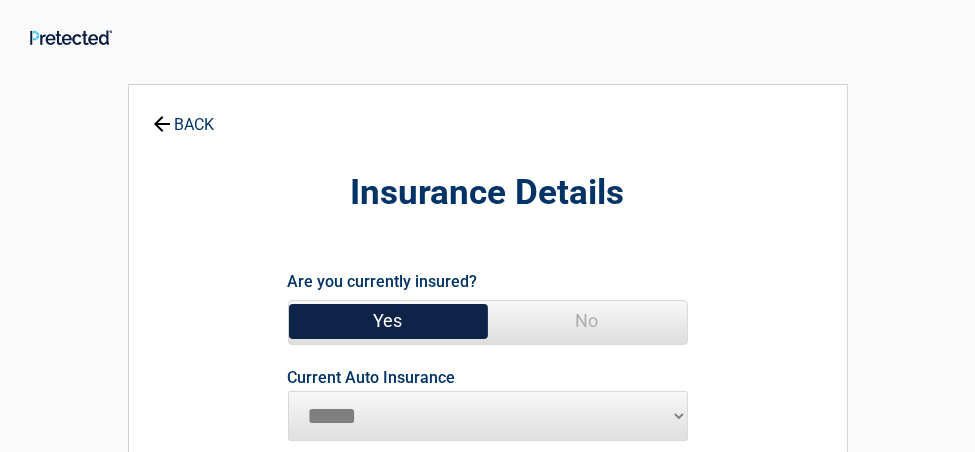 scroll, scrollTop: 100, scrollLeft: 0, axis: vertical 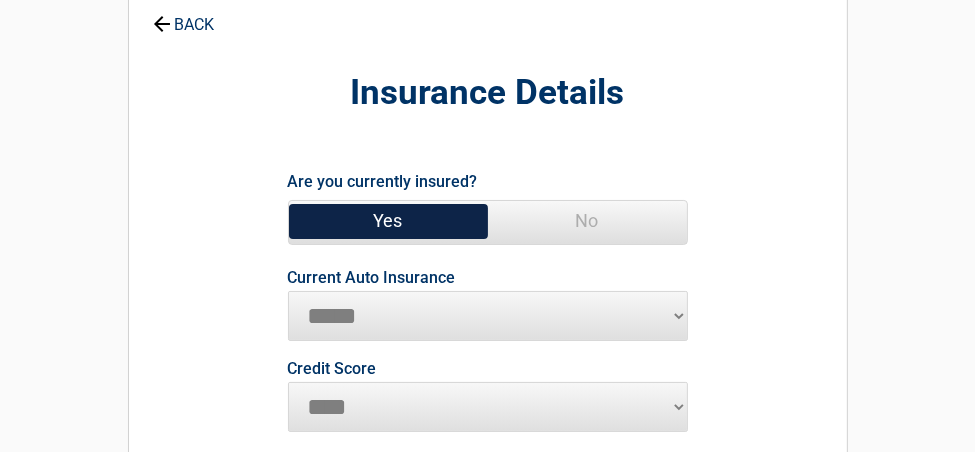 click on "**********" at bounding box center [488, 316] 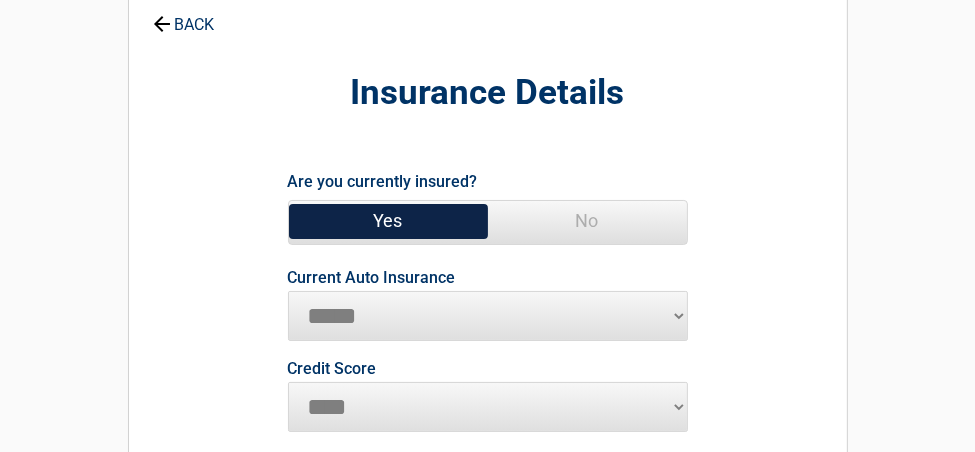 select on "**********" 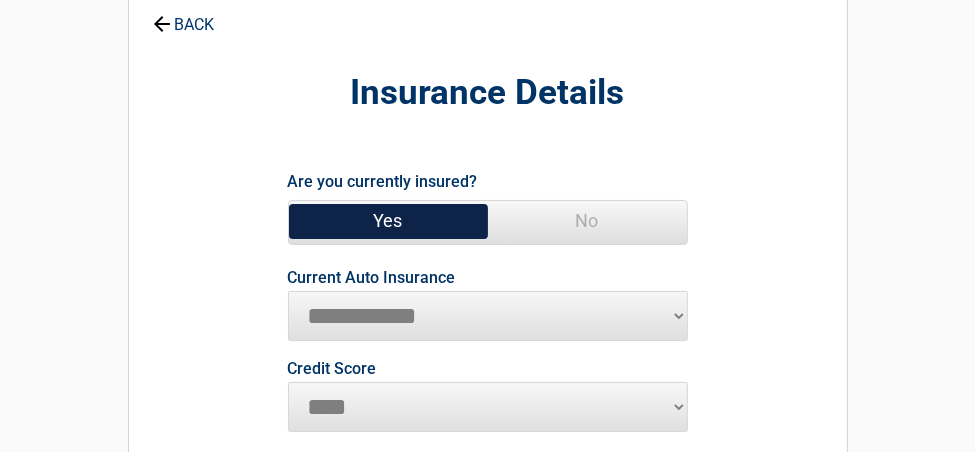 click on "**********" at bounding box center [488, 316] 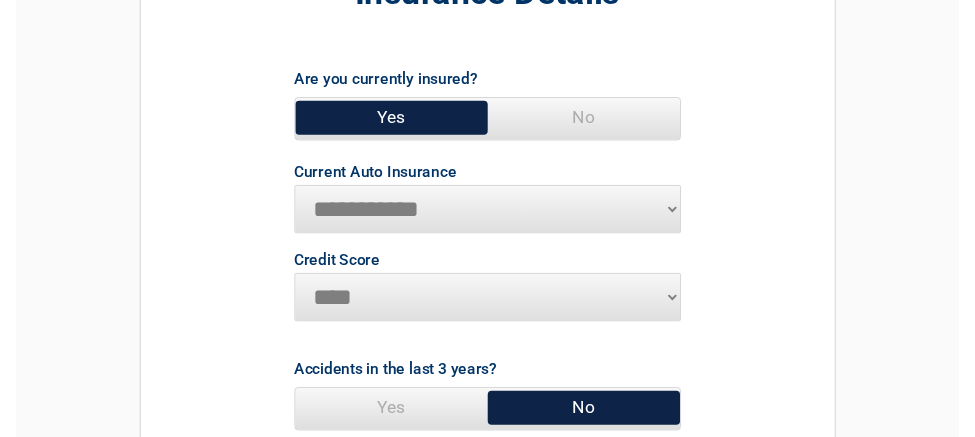 scroll, scrollTop: 300, scrollLeft: 0, axis: vertical 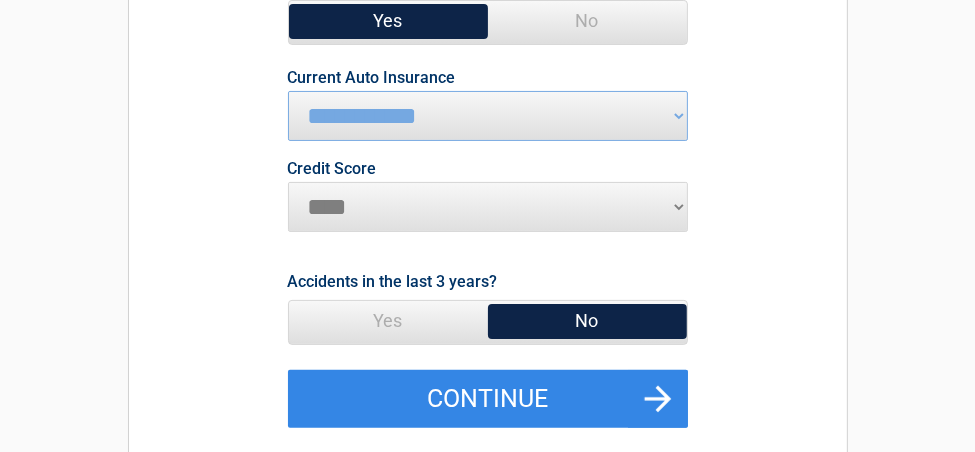 click on "*********
****
*******
****" at bounding box center (488, 207) 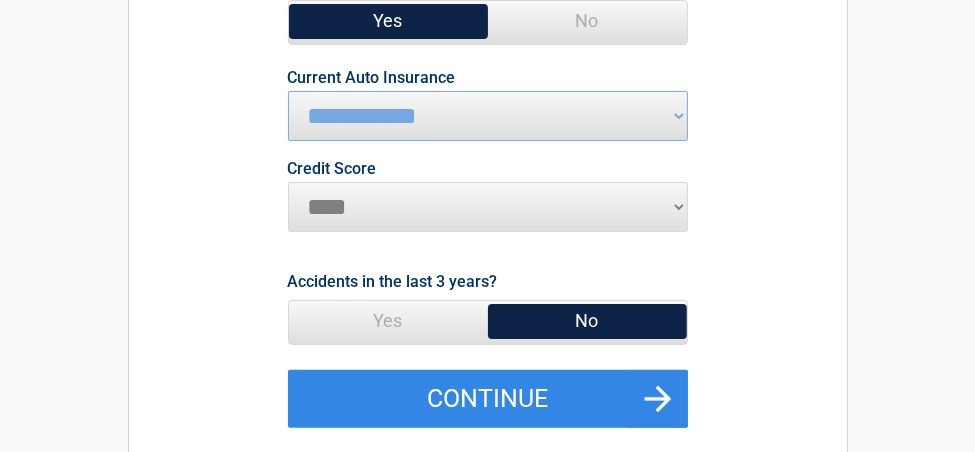 select on "*********" 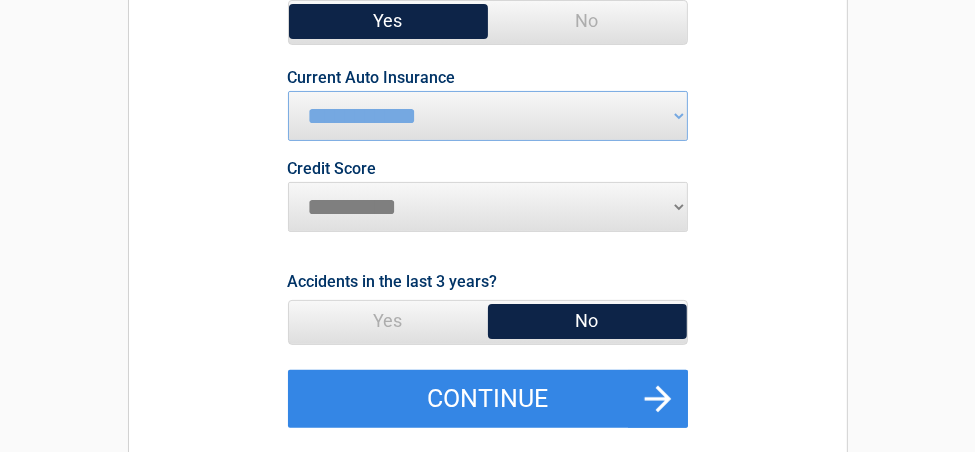 click on "*********
****
*******
****" at bounding box center [488, 207] 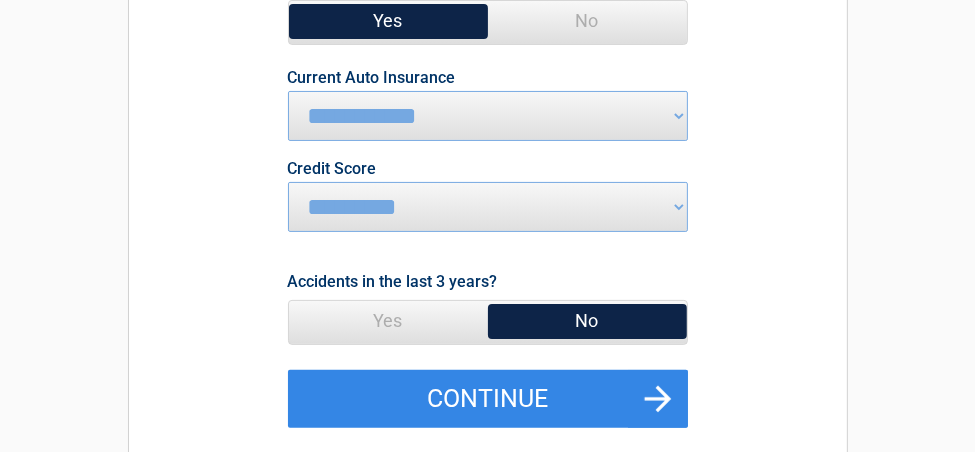 click on "No" at bounding box center [587, 321] 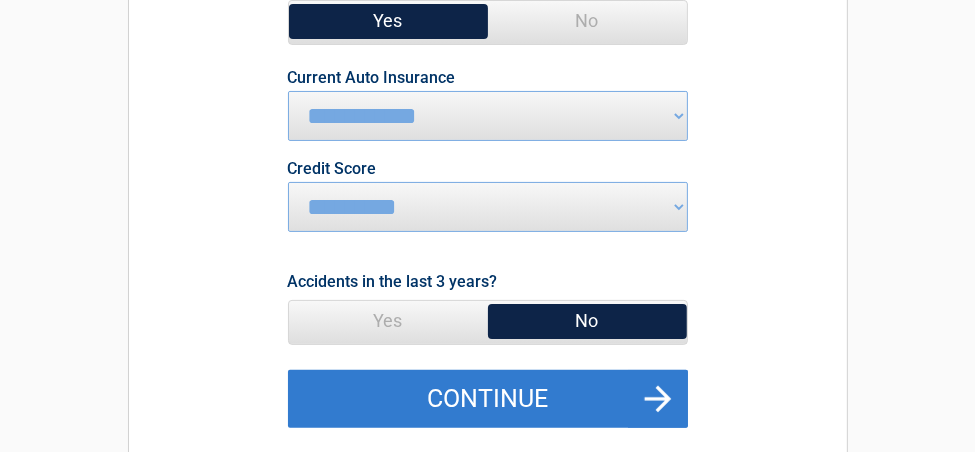 click on "Continue" at bounding box center [488, 399] 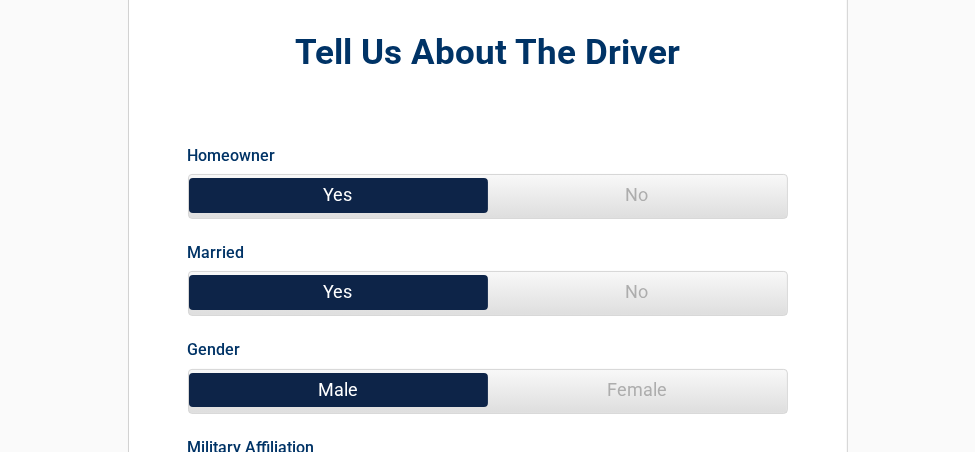 scroll, scrollTop: 200, scrollLeft: 0, axis: vertical 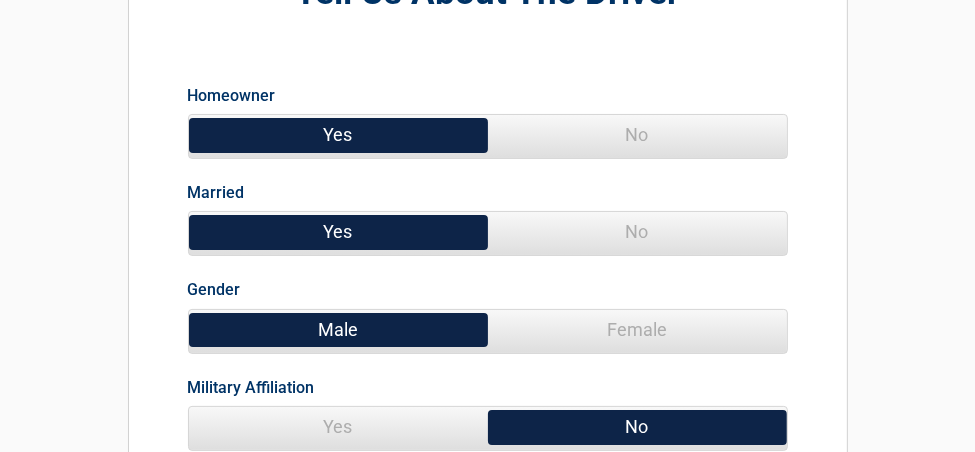 click on "No" at bounding box center (637, 232) 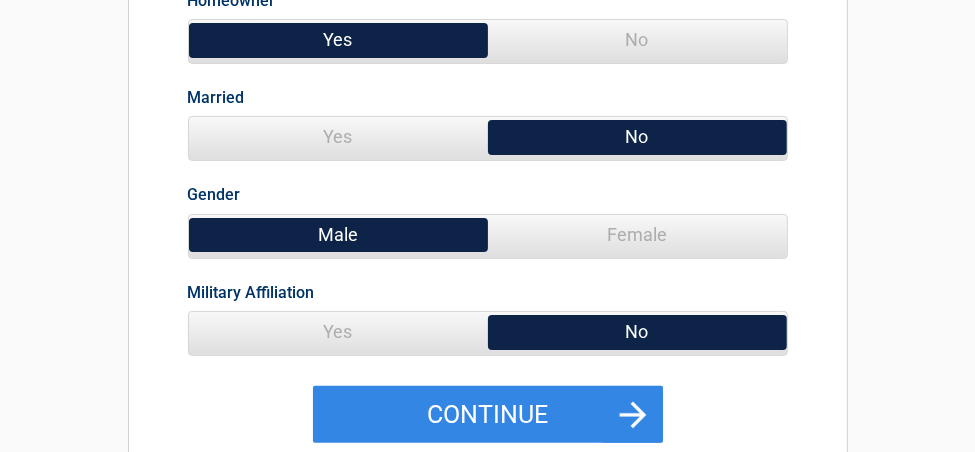 scroll, scrollTop: 300, scrollLeft: 0, axis: vertical 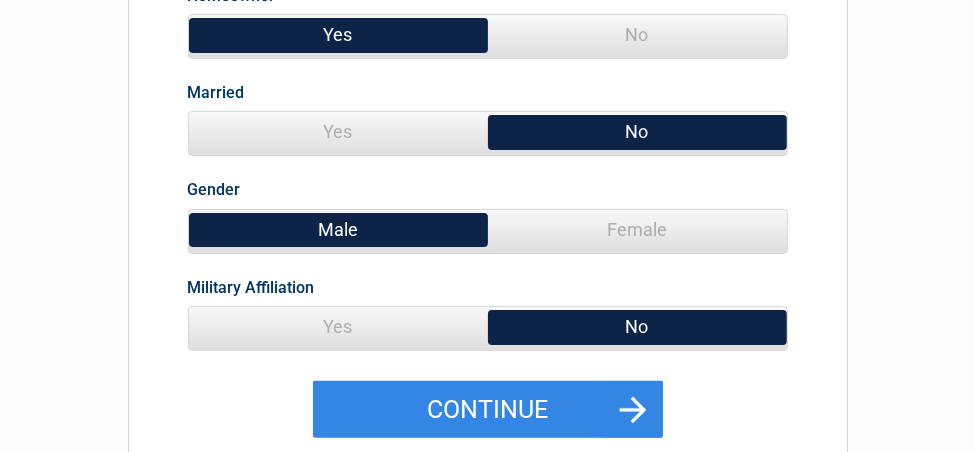 click on "Yes" at bounding box center [338, 327] 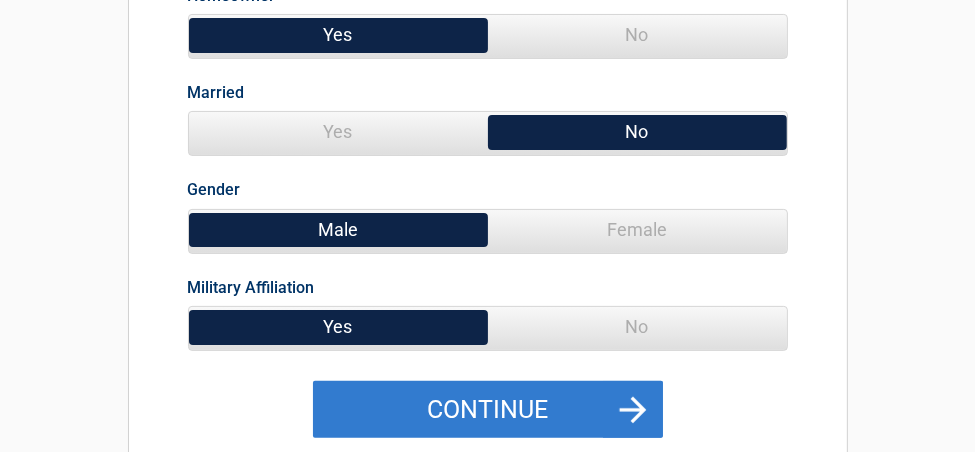click on "Continue" at bounding box center [488, 410] 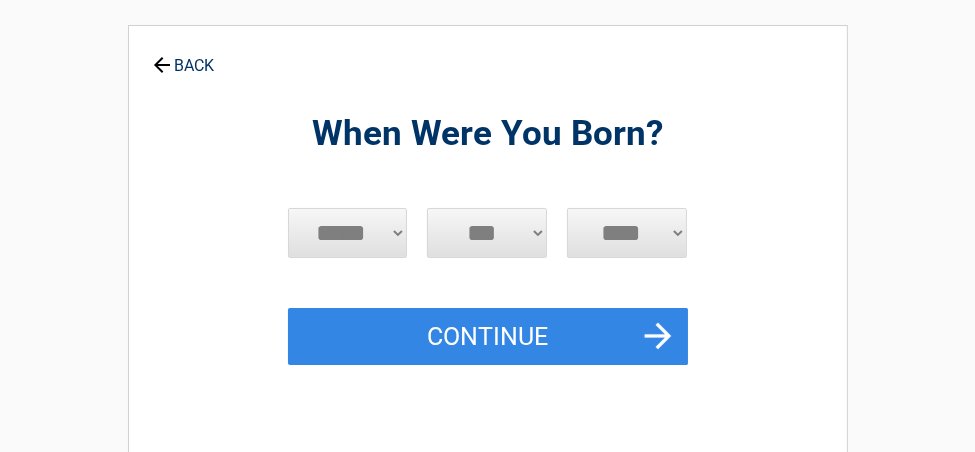 scroll, scrollTop: 0, scrollLeft: 0, axis: both 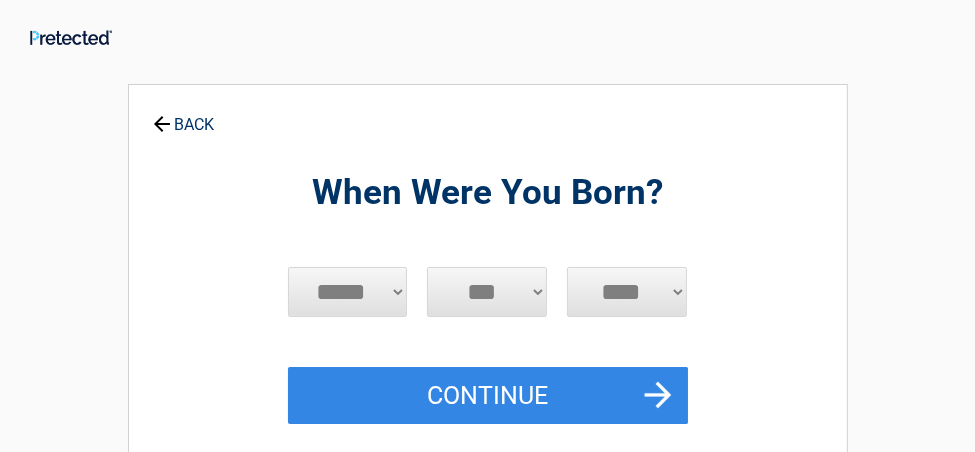 click on "*****
***
***
***
***
***
***
***
***
***
***
***
***" at bounding box center (348, 292) 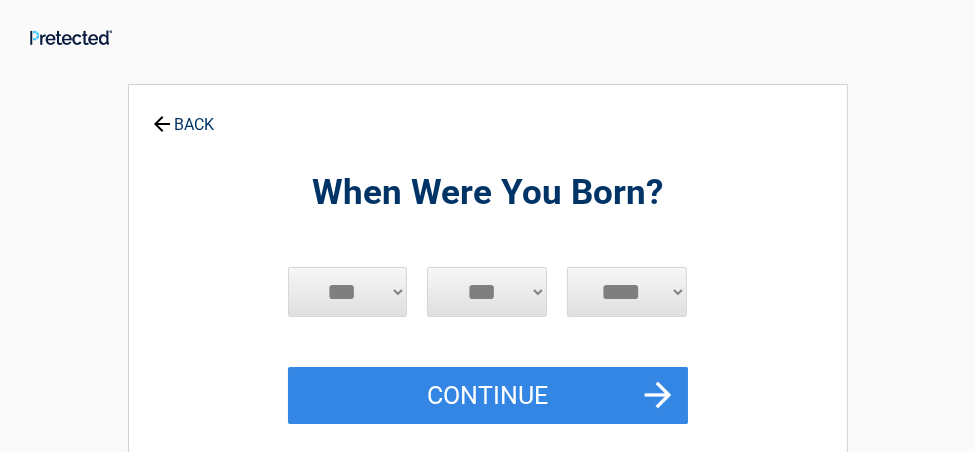 click on "*****
***
***
***
***
***
***
***
***
***
***
***
***" at bounding box center [348, 292] 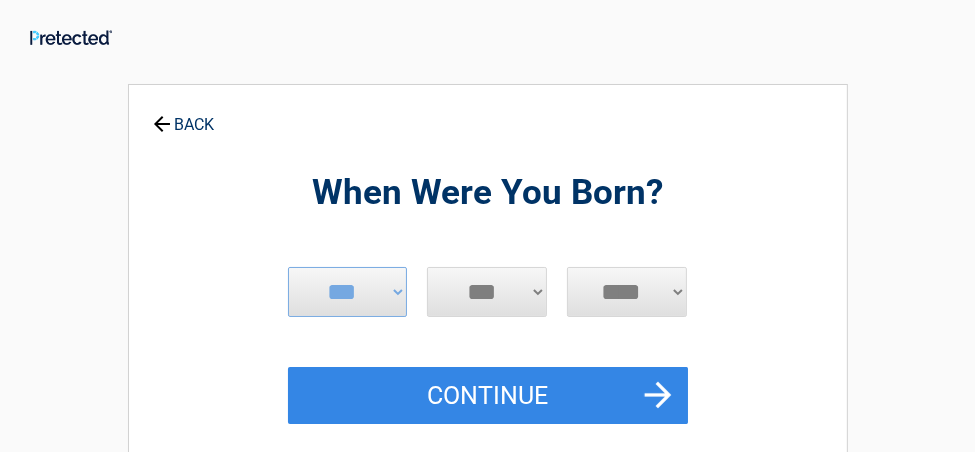 click on "*** * * * * * * * * * ** ** ** ** ** ** ** ** ** ** ** ** ** ** ** ** ** ** ** ** ** **" at bounding box center [487, 292] 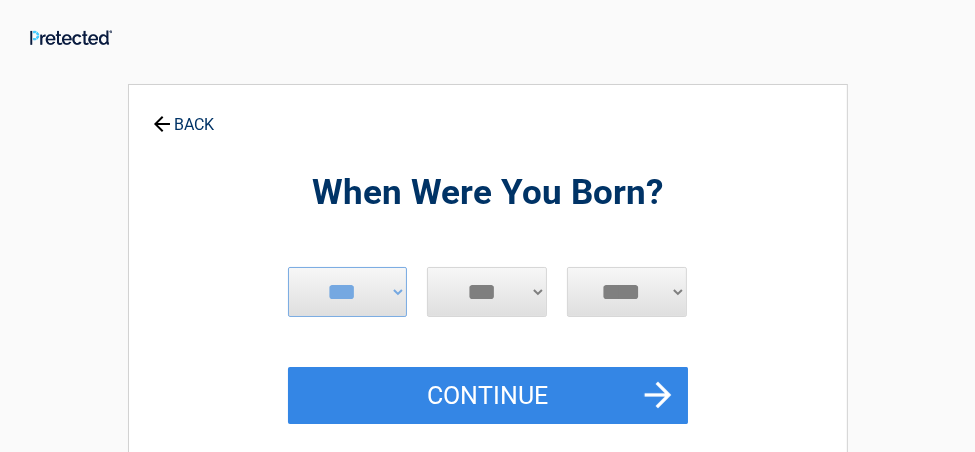 select on "**" 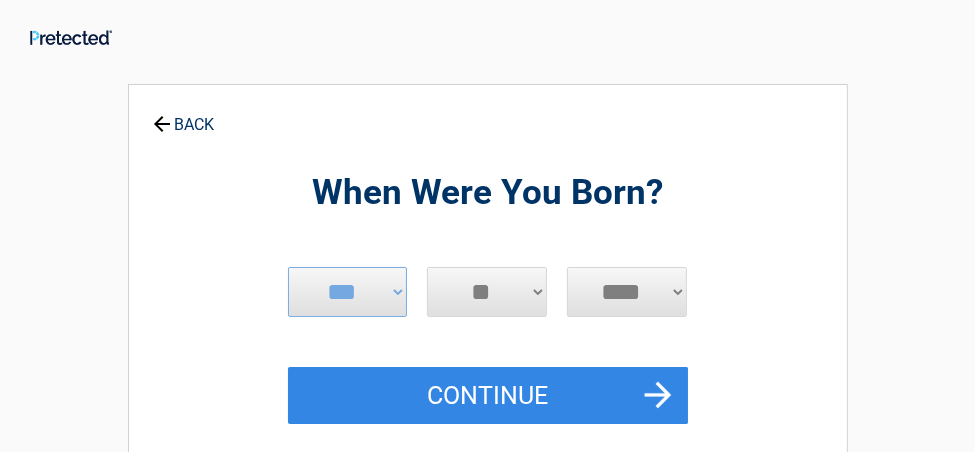 click on "*** * * * * * * * * * ** ** ** ** ** ** ** ** ** ** ** ** ** ** ** ** ** ** ** ** ** **" at bounding box center (487, 292) 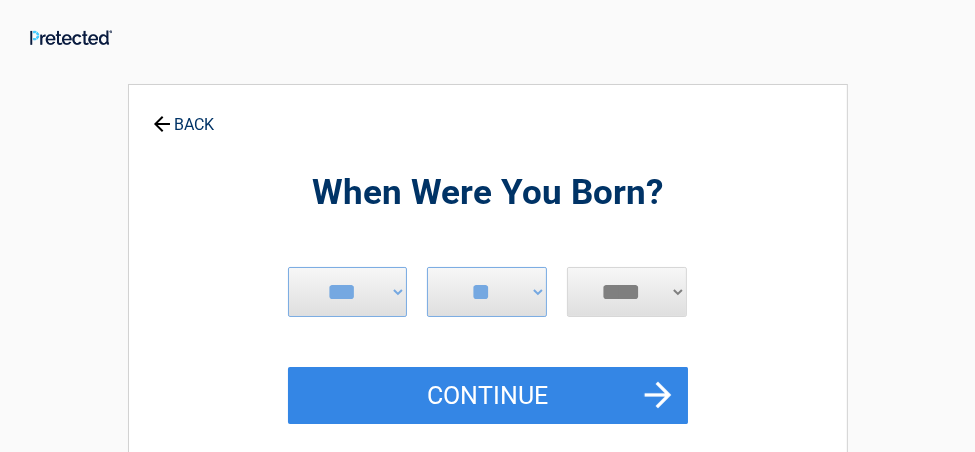 click on "****
****
****
****
****
****
****
****
****
****
****
****
****
****
****
****
****
****
****
****
****
****
****
****
****
****
****
****
****
****
****
****
****
****
****
****
****
****
****
****
****
****
****
****
****
****
****
****
****
****
****
****
****
****
****
****
****
****
****
****
****
****
****
****" at bounding box center [627, 292] 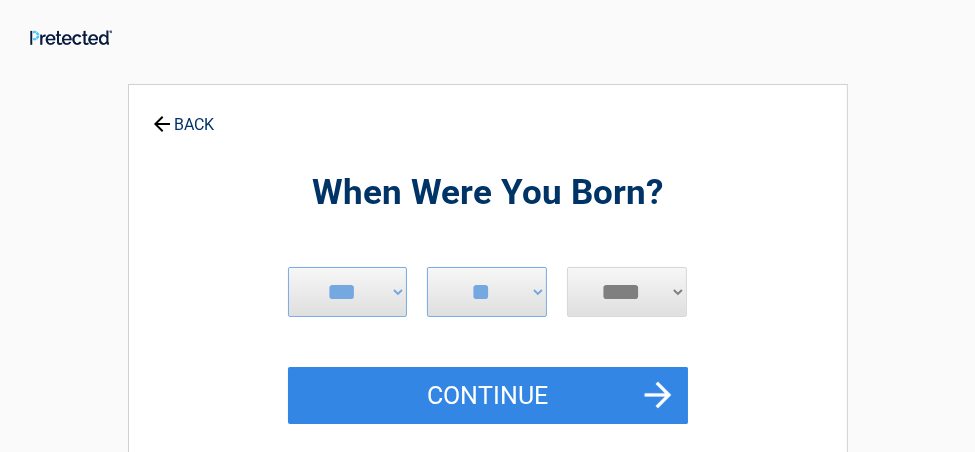 select on "****" 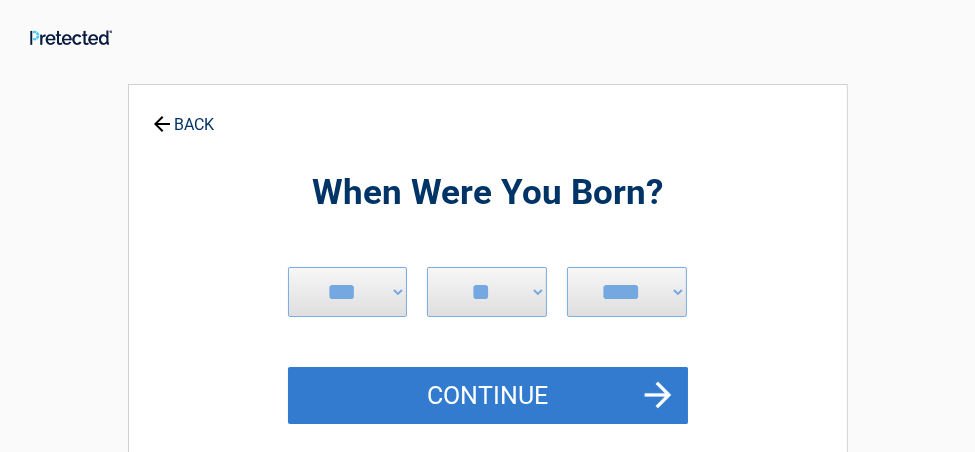 click on "Continue" at bounding box center [488, 396] 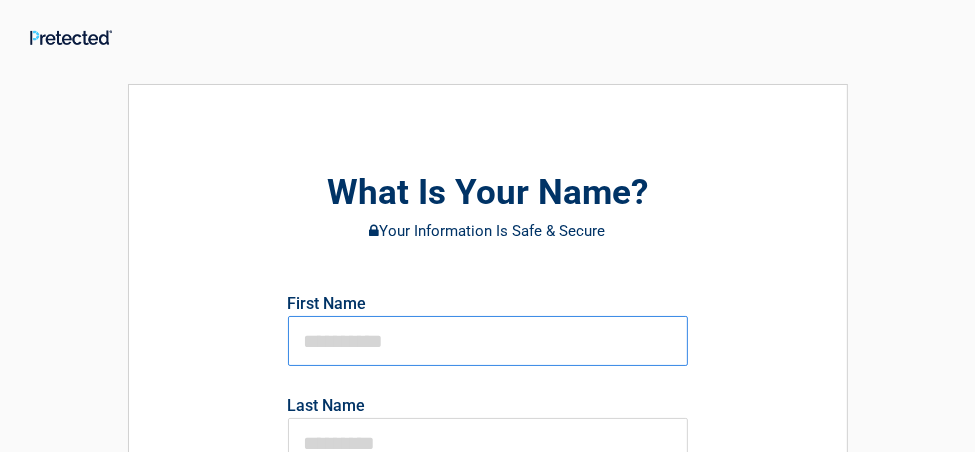 click at bounding box center [488, 341] 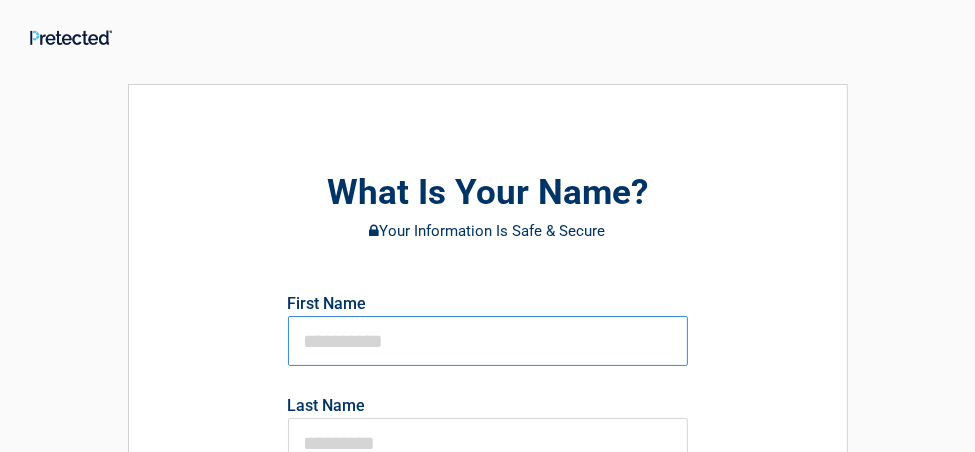 type on "*" 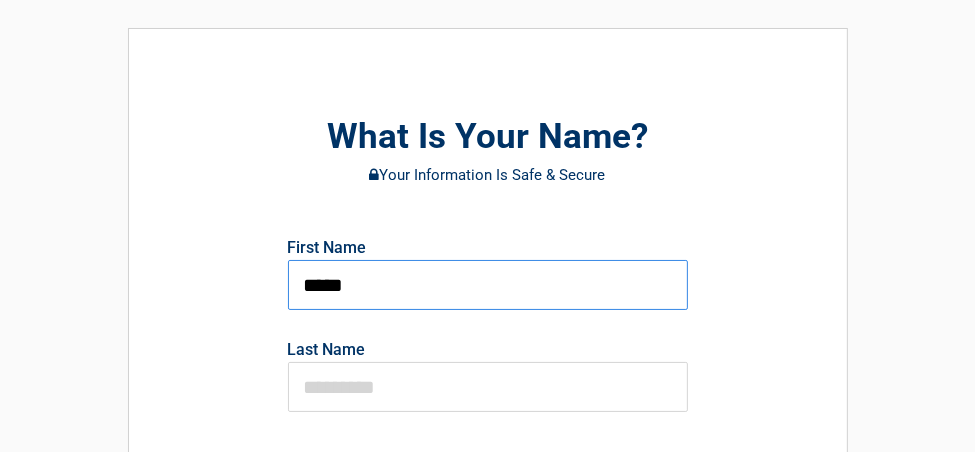 scroll, scrollTop: 100, scrollLeft: 0, axis: vertical 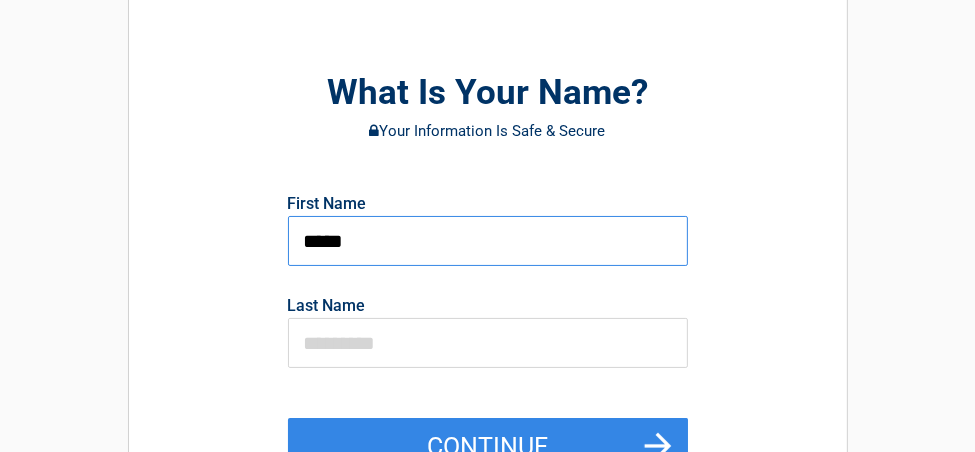 type on "*****" 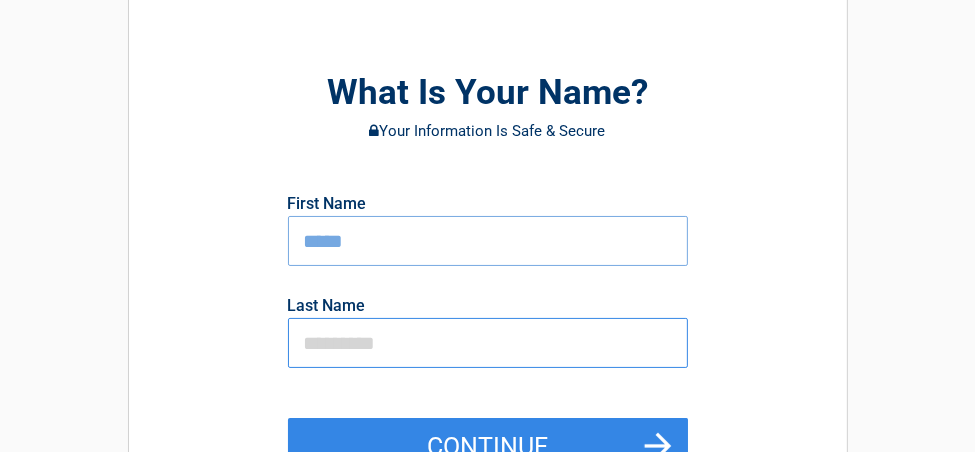 click at bounding box center (488, 343) 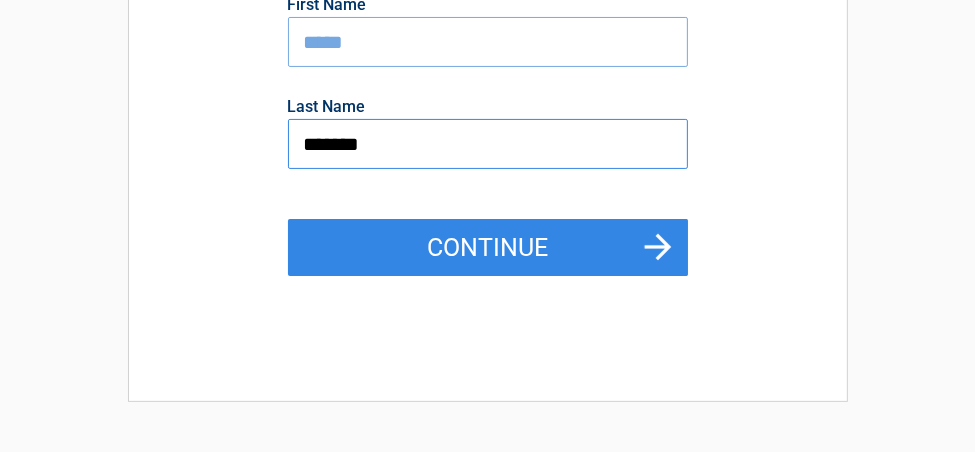 scroll, scrollTop: 300, scrollLeft: 0, axis: vertical 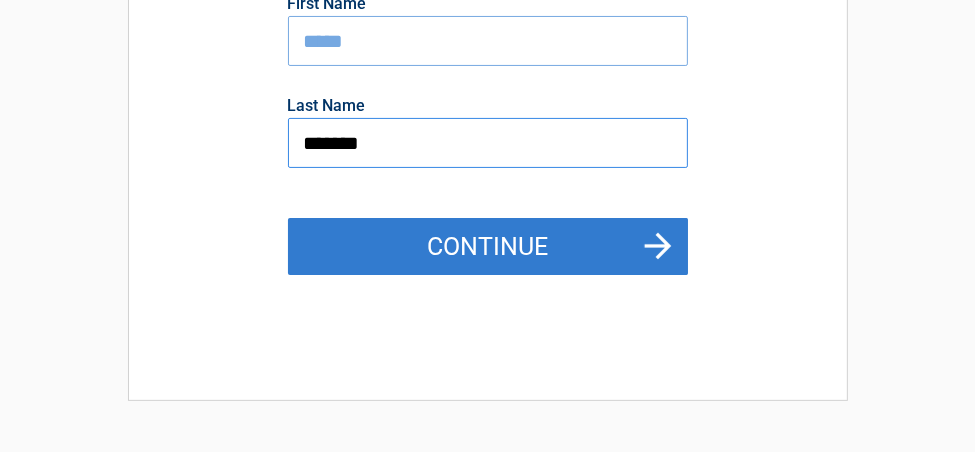 type on "*******" 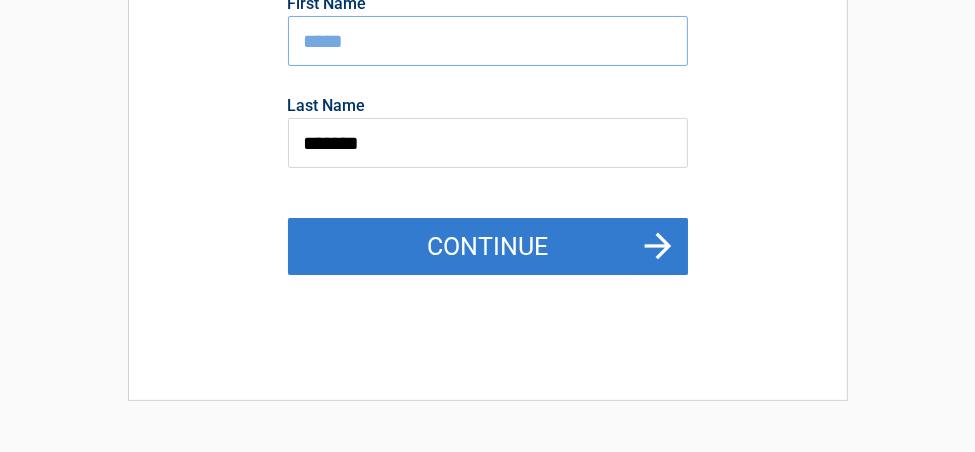 click on "Continue" at bounding box center [488, 247] 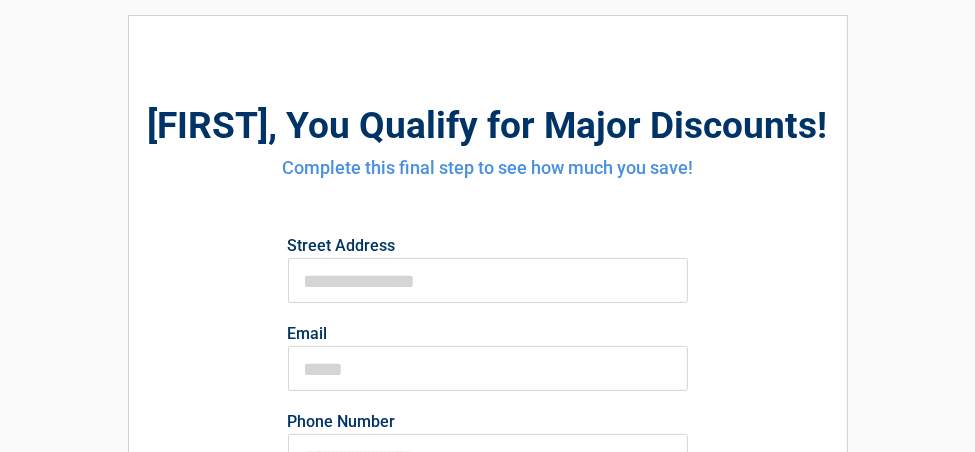 scroll, scrollTop: 100, scrollLeft: 0, axis: vertical 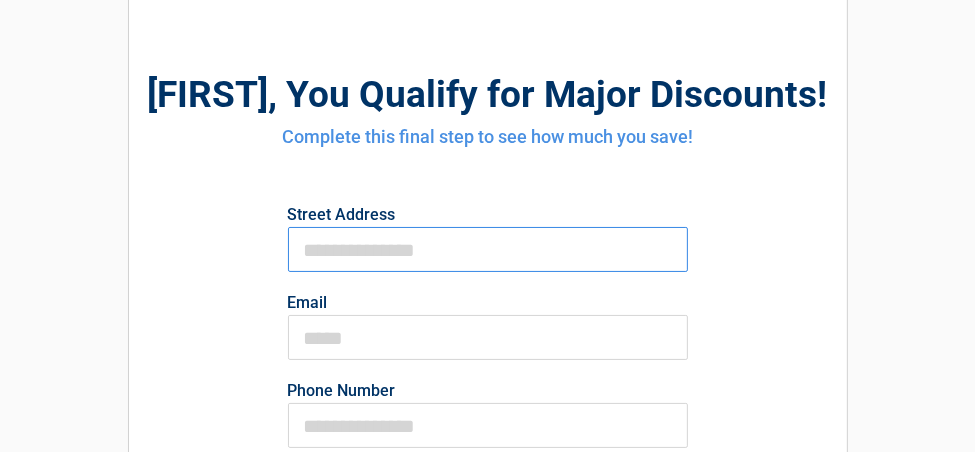 click on "First Name" at bounding box center [488, 249] 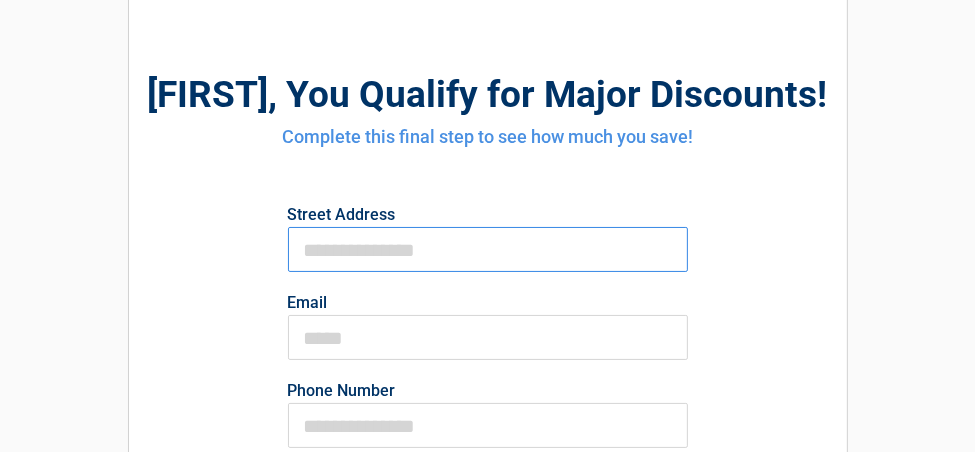 type on "**********" 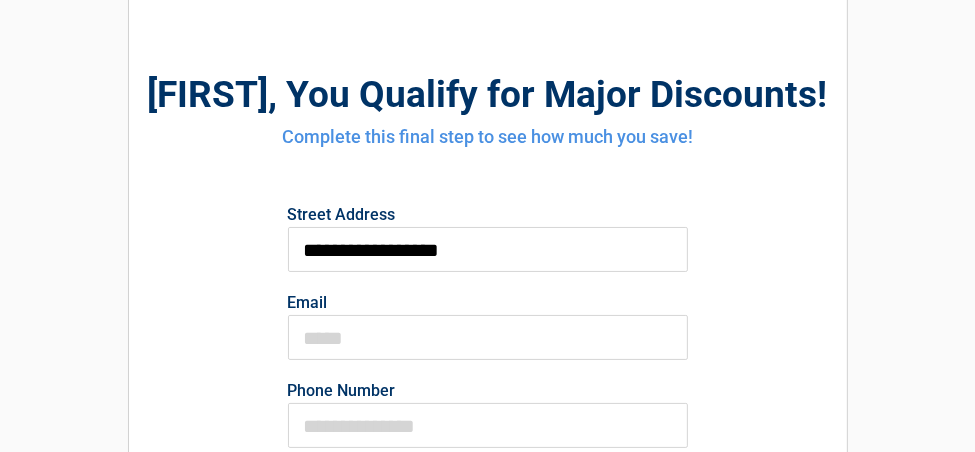type on "**********" 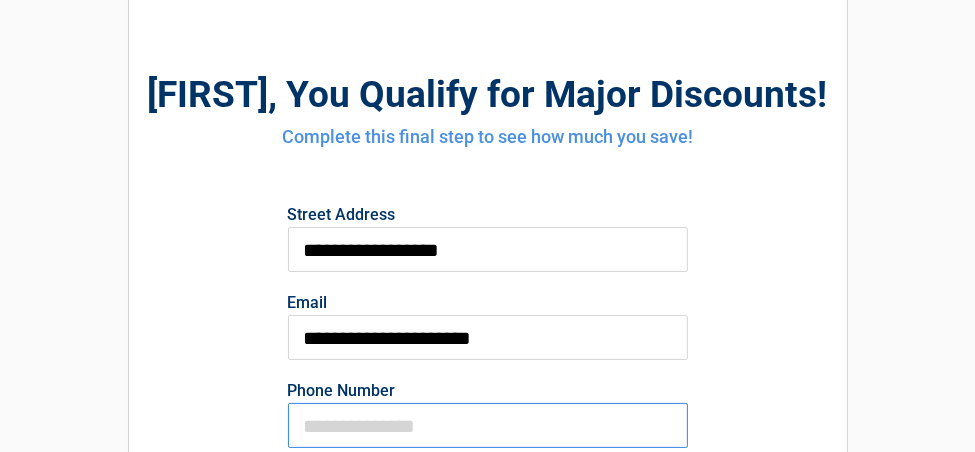 type on "**********" 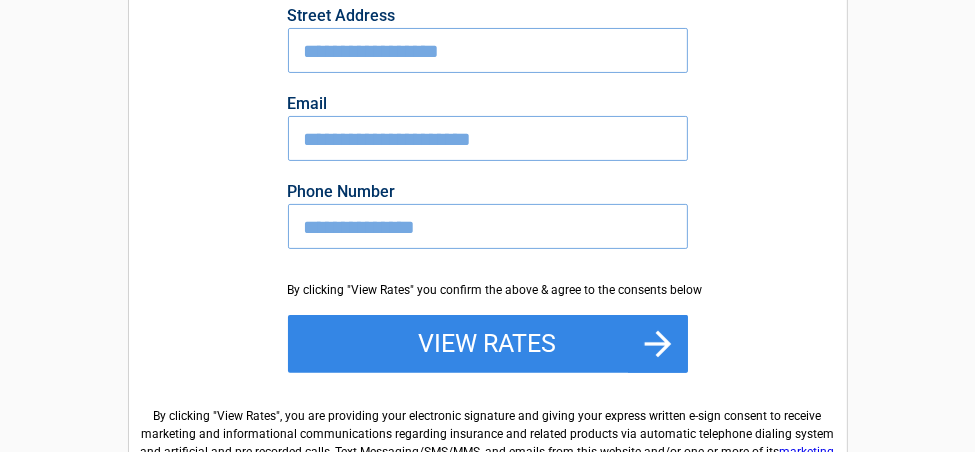 scroll, scrollTop: 300, scrollLeft: 0, axis: vertical 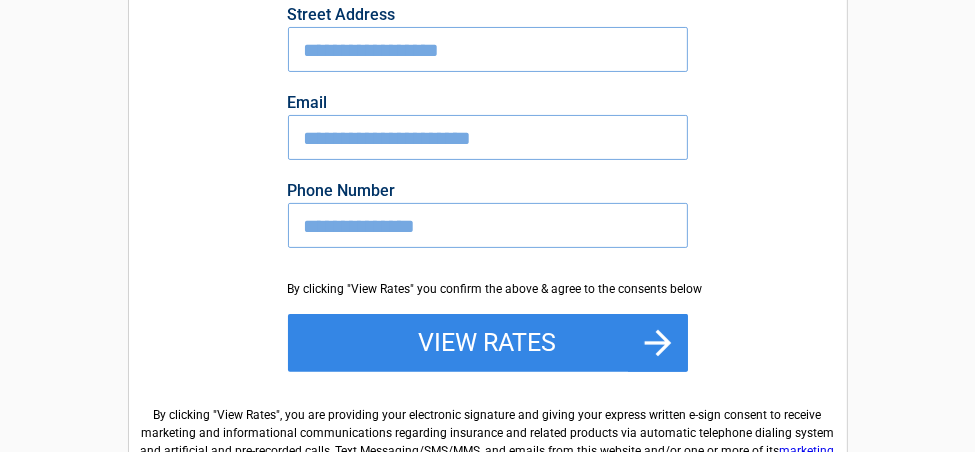 drag, startPoint x: 448, startPoint y: 225, endPoint x: 149, endPoint y: 237, distance: 299.2407 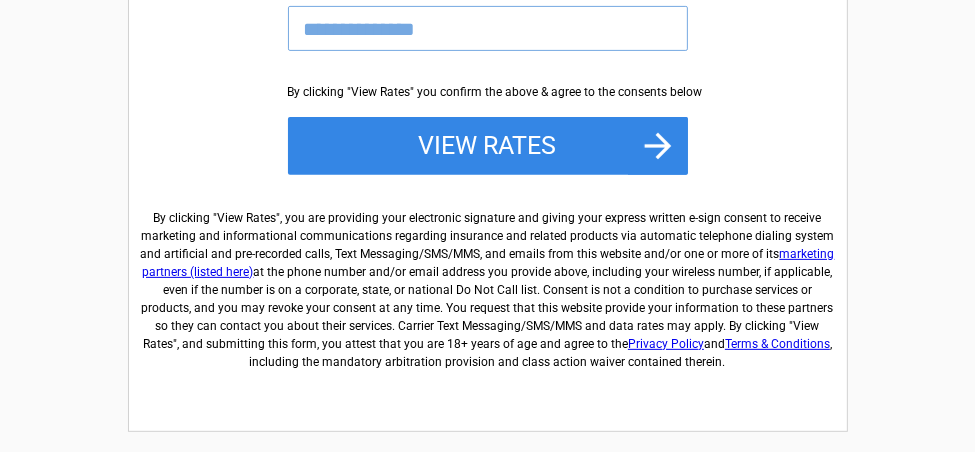 scroll, scrollTop: 500, scrollLeft: 0, axis: vertical 